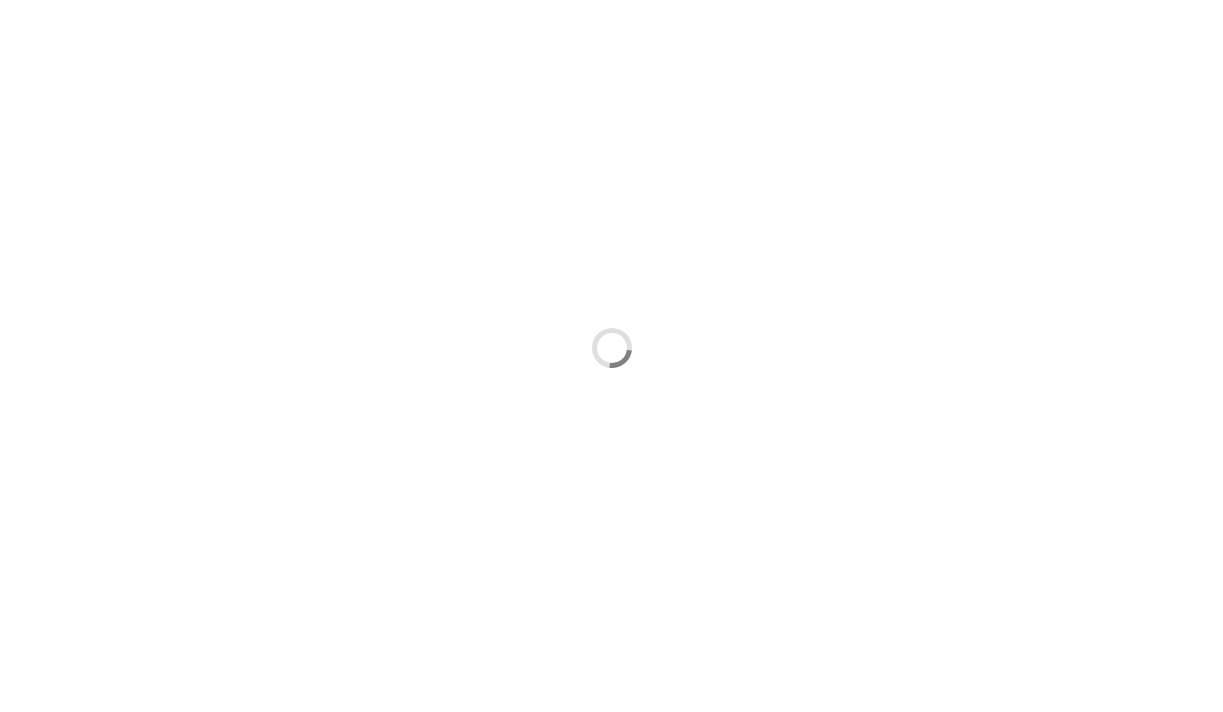 scroll, scrollTop: 0, scrollLeft: 0, axis: both 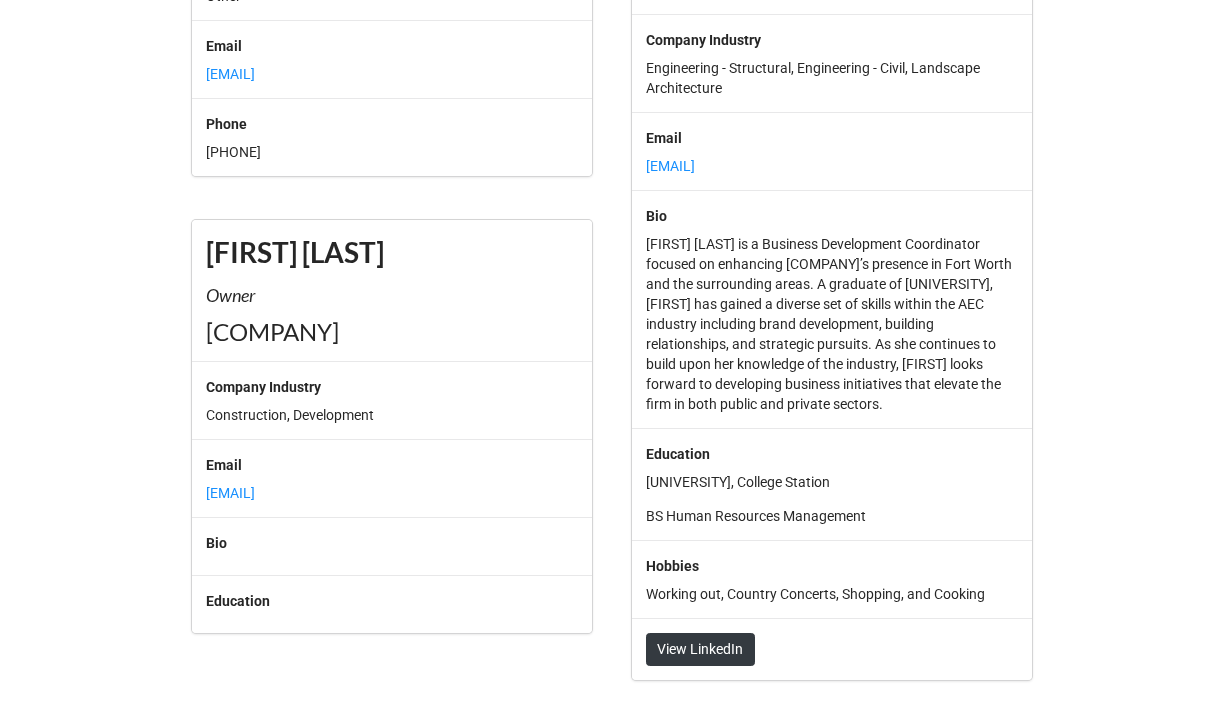 click on "[FIRST] [LAST] is a Business Development Coordinator focused on enhancing [COMPANY]’s presence in Fort Worth and the surrounding areas. A graduate of [UNIVERSITY], [FIRST] has gained a diverse set of skills within the AEC industry including brand development, building relationships, and strategic pursuits. As she continues to build upon her knowledge of the industry, [FIRST] looks forward to developing business initiatives that elevate the firm in both public and private sectors." at bounding box center [832, 324] 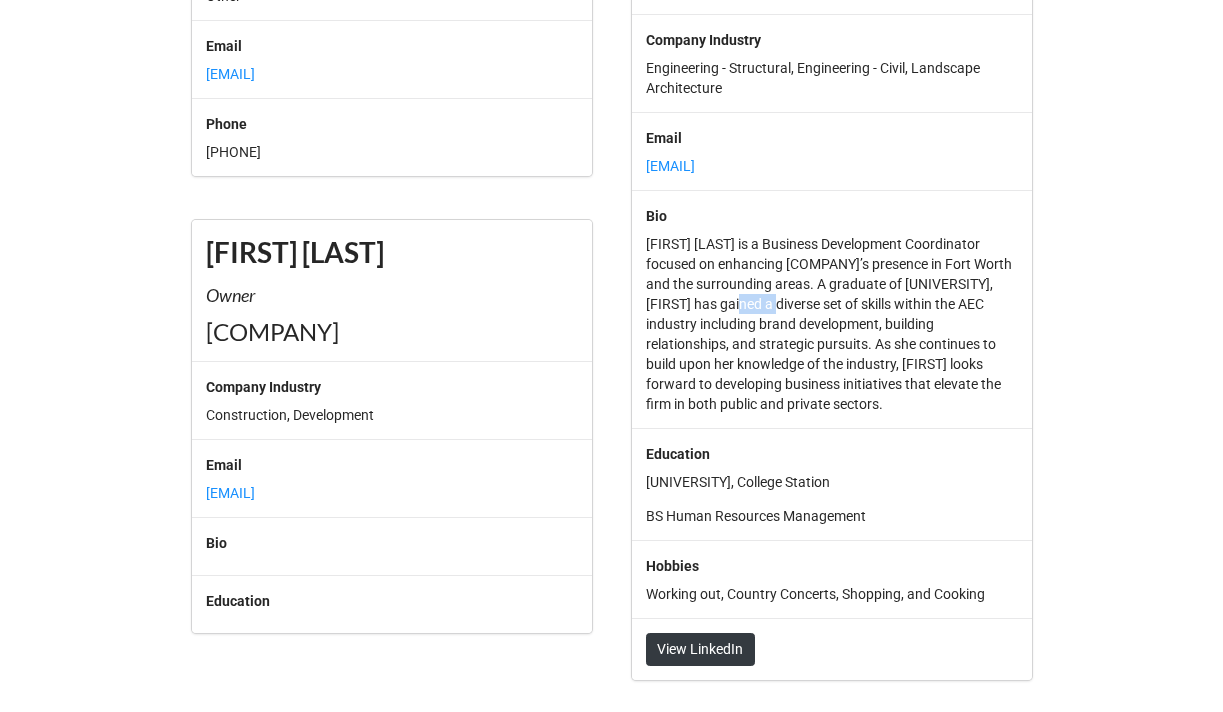 click on "[FIRST] [LAST] is a Business Development Coordinator focused on enhancing [COMPANY]’s presence in Fort Worth and the surrounding areas. A graduate of [UNIVERSITY], [FIRST] has gained a diverse set of skills within the AEC industry including brand development, building relationships, and strategic pursuits. As she continues to build upon her knowledge of the industry, [FIRST] looks forward to developing business initiatives that elevate the firm in both public and private sectors." at bounding box center [832, 324] 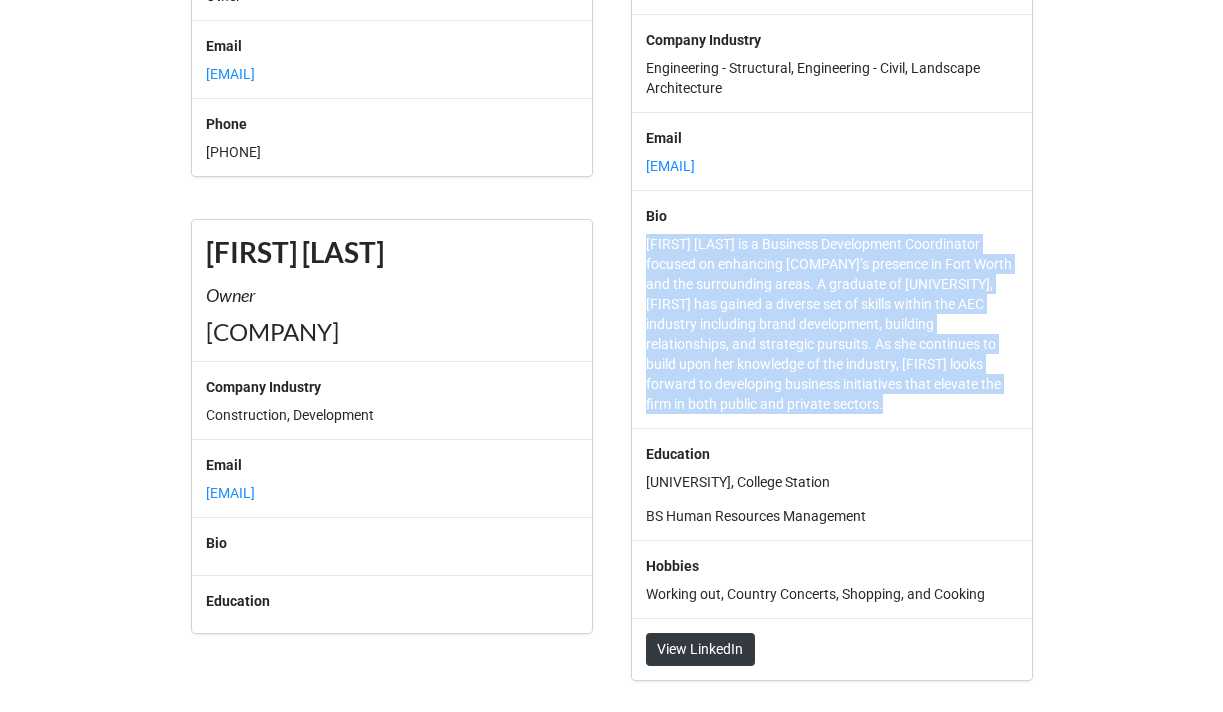 click on "[FIRST] [LAST] is a Business Development Coordinator focused on enhancing [COMPANY]’s presence in Fort Worth and the surrounding areas. A graduate of [UNIVERSITY], [FIRST] has gained a diverse set of skills within the AEC industry including brand development, building relationships, and strategic pursuits. As she continues to build upon her knowledge of the industry, [FIRST] looks forward to developing business initiatives that elevate the firm in both public and private sectors." at bounding box center (832, 324) 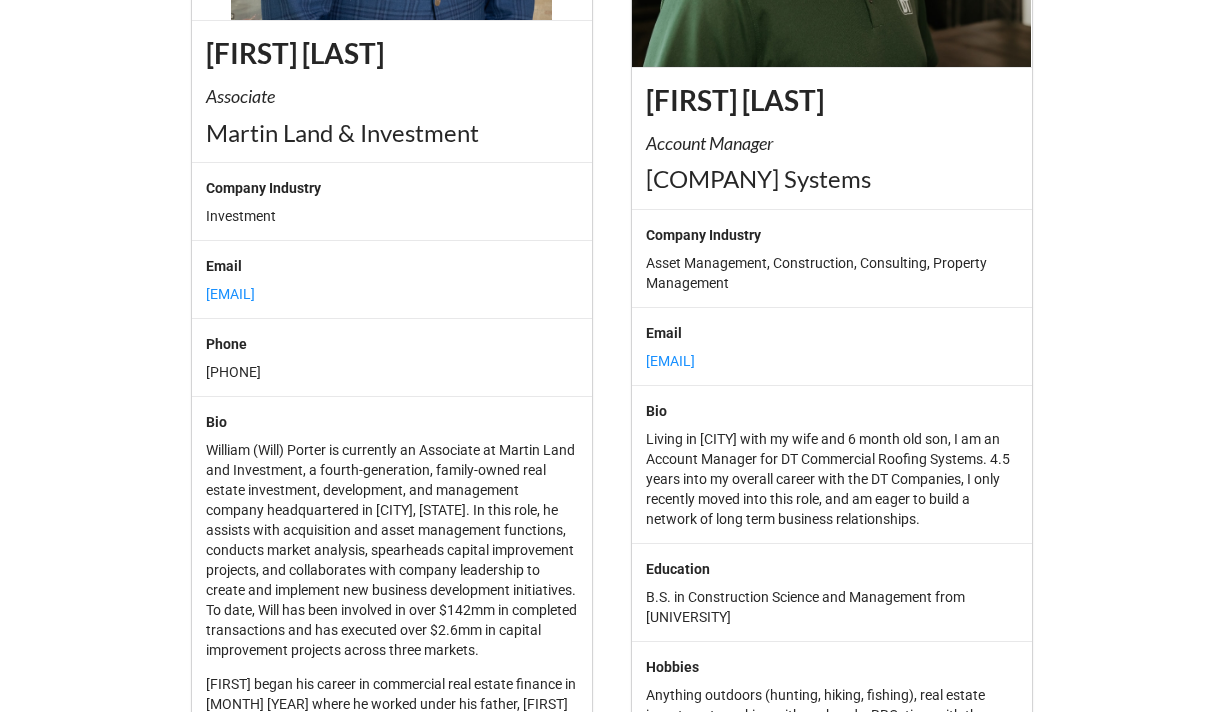 scroll, scrollTop: 11759, scrollLeft: 0, axis: vertical 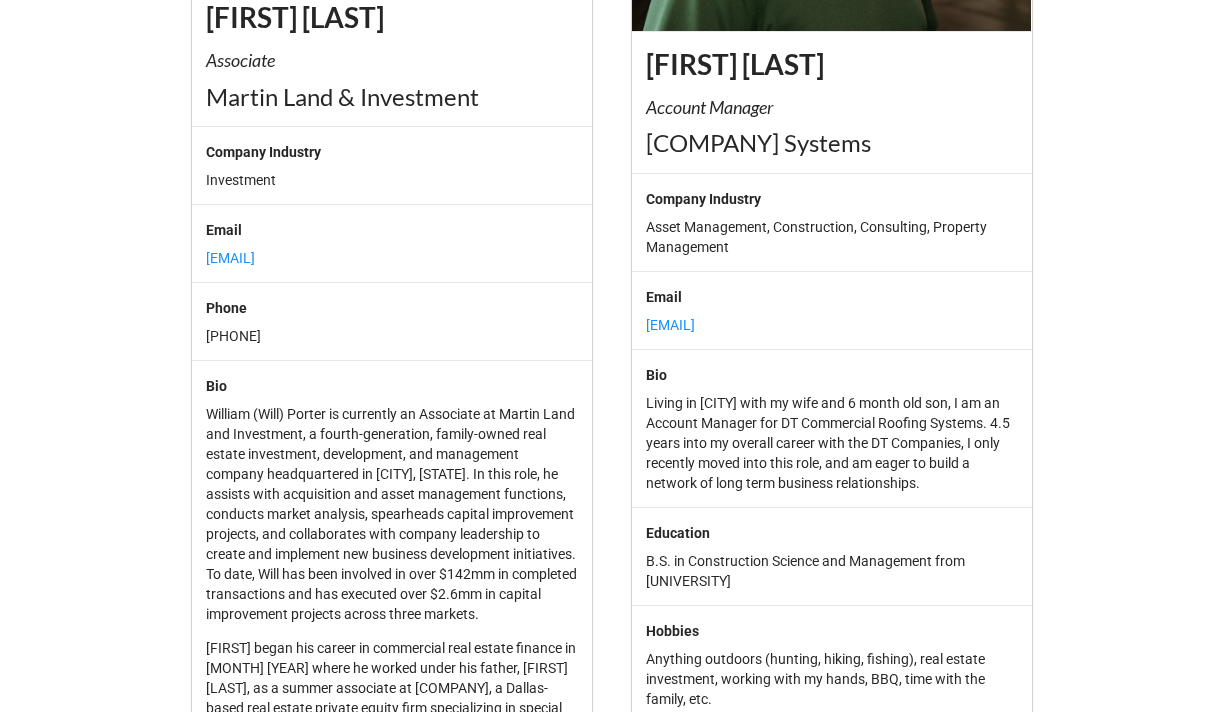 click on "Living in [CITY] with my wife and 6 month old son, I am an Account Manager for DT Commercial Roofing Systems. 4.5 years into my overall career with the DT Companies, I only recently moved into this role, and am eager to build a network of long term business relationships." at bounding box center [832, 443] 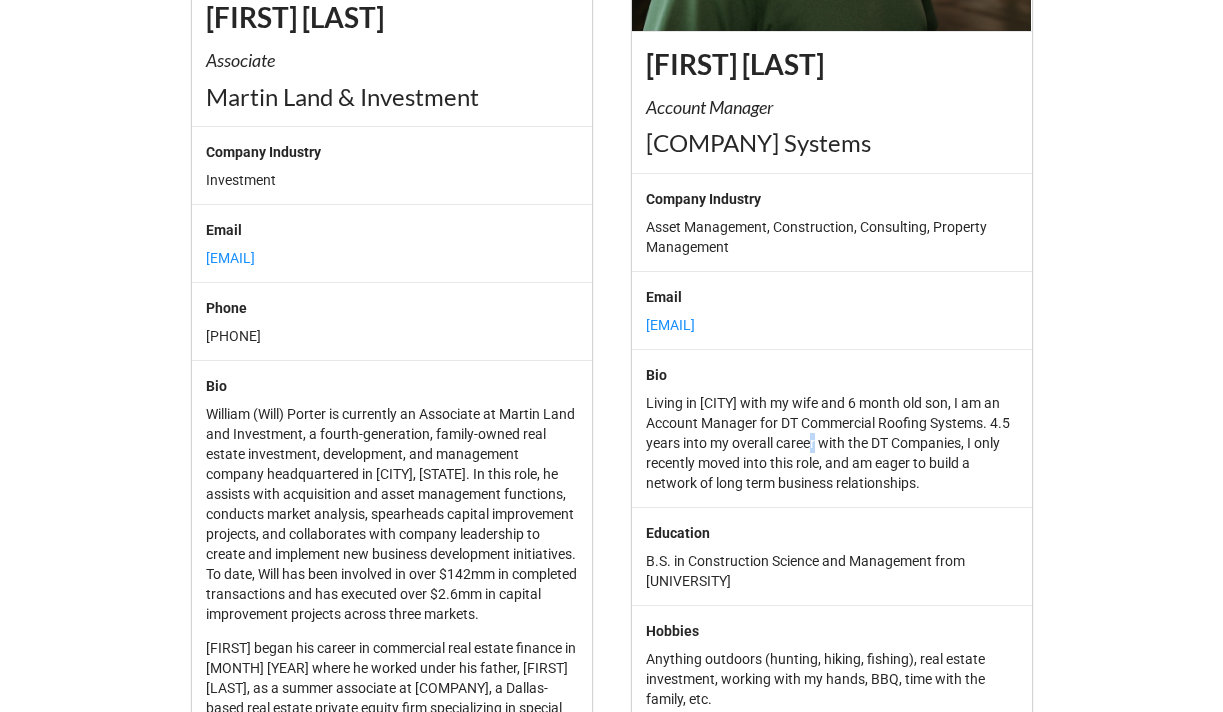 click on "Living in [CITY] with my wife and 6 month old son, I am an Account Manager for DT Commercial Roofing Systems. 4.5 years into my overall career with the DT Companies, I only recently moved into this role, and am eager to build a network of long term business relationships." at bounding box center [832, 443] 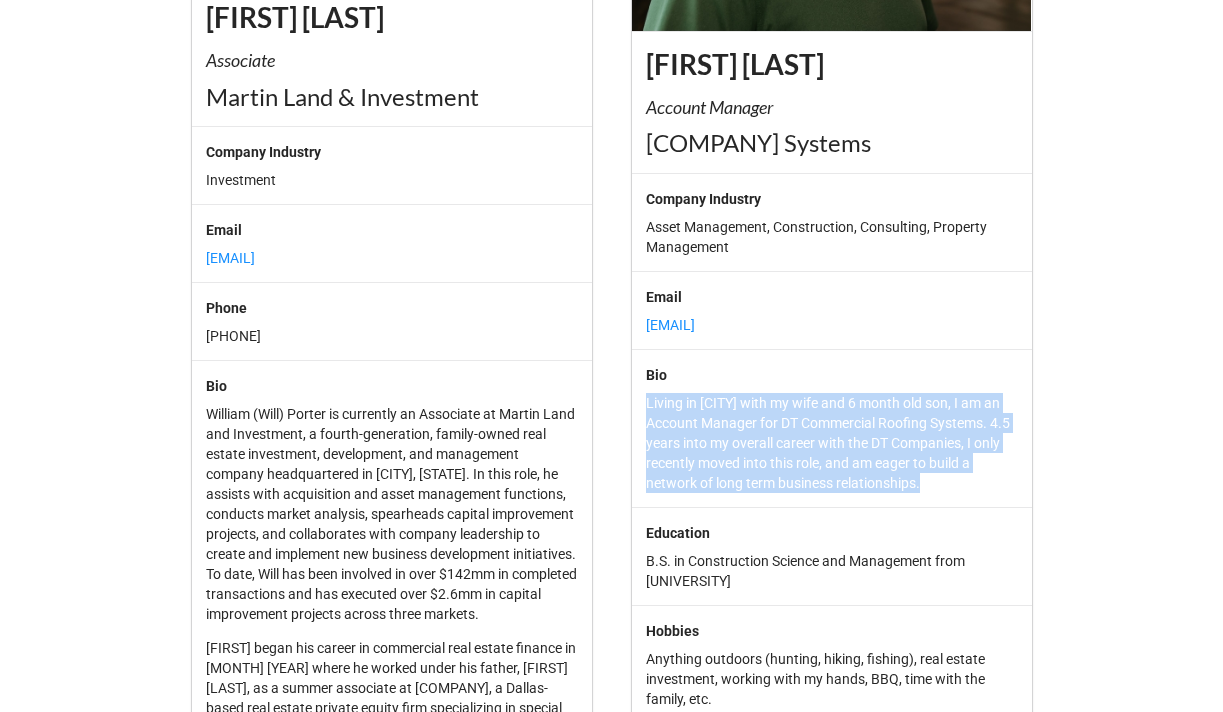 click on "Living in [CITY] with my wife and 6 month old son, I am an Account Manager for DT Commercial Roofing Systems. 4.5 years into my overall career with the DT Companies, I only recently moved into this role, and am eager to build a network of long term business relationships." at bounding box center (832, 443) 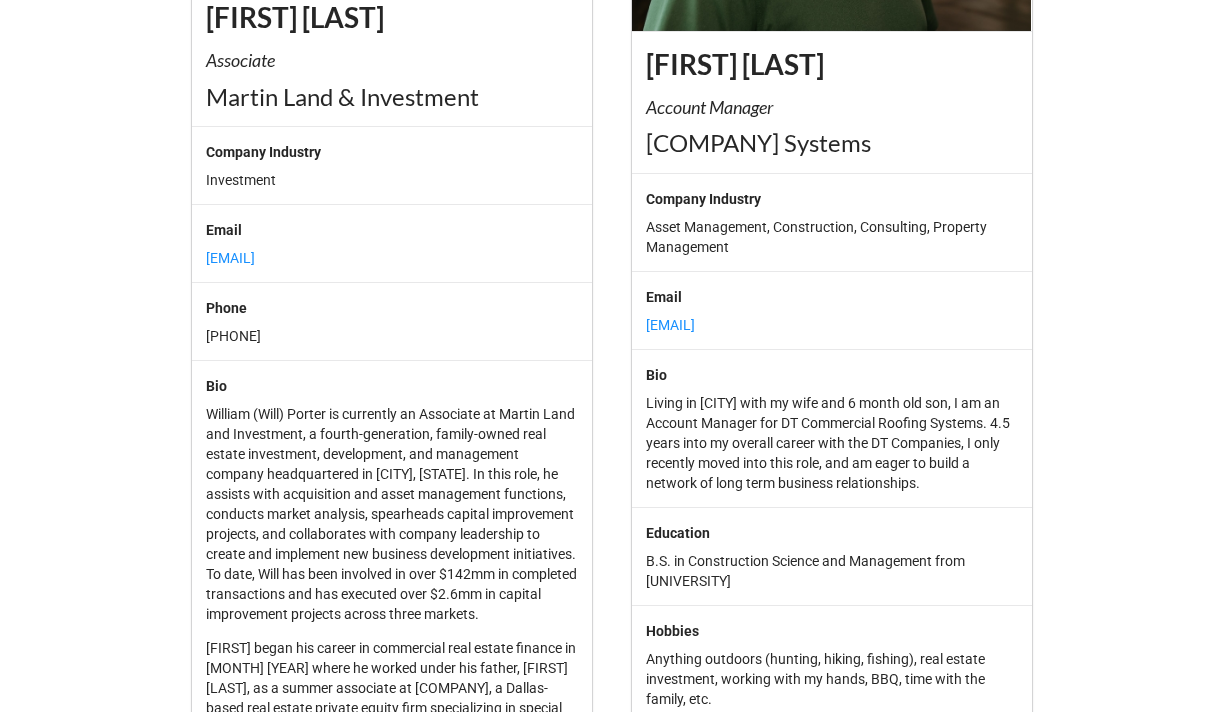 click on "Living in [CITY] with my wife and 6 month old son, I am an Account Manager for DT Commercial Roofing Systems. 4.5 years into my overall career with the DT Companies, I only recently moved into this role, and am eager to build a network of long term business relationships." at bounding box center (832, 443) 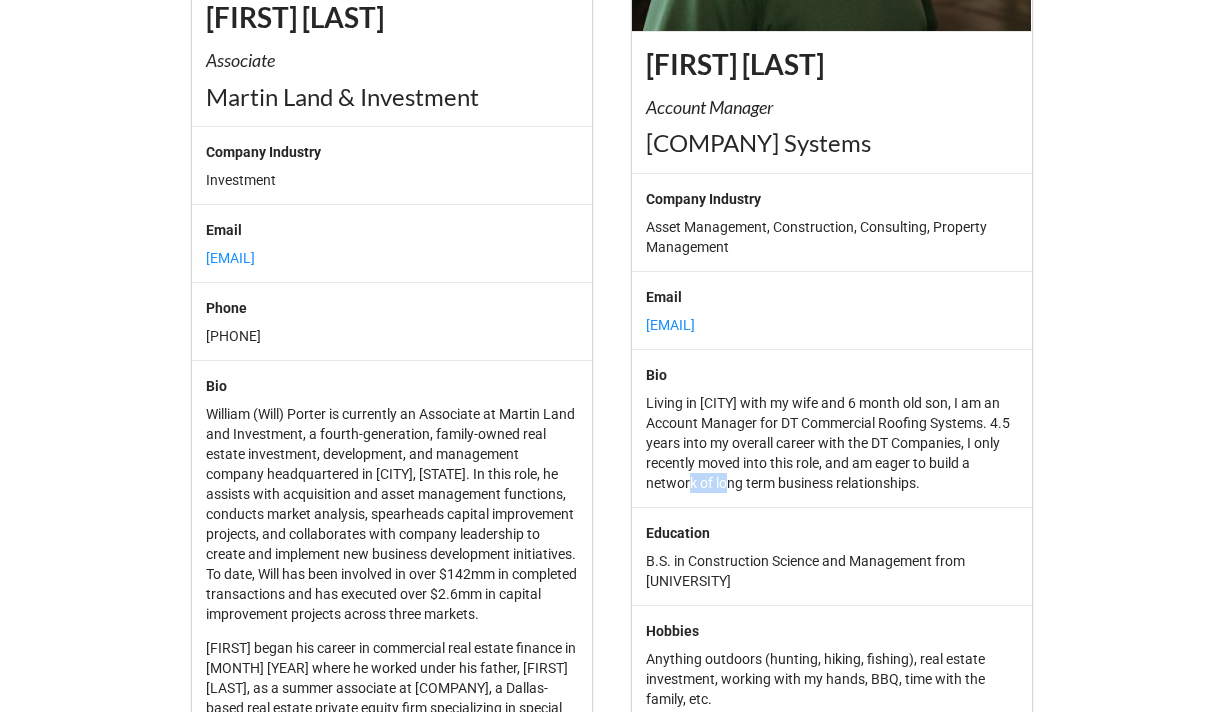 click on "Living in [CITY] with my wife and 6 month old son, I am an Account Manager for DT Commercial Roofing Systems. 4.5 years into my overall career with the DT Companies, I only recently moved into this role, and am eager to build a network of long term business relationships." at bounding box center (832, 443) 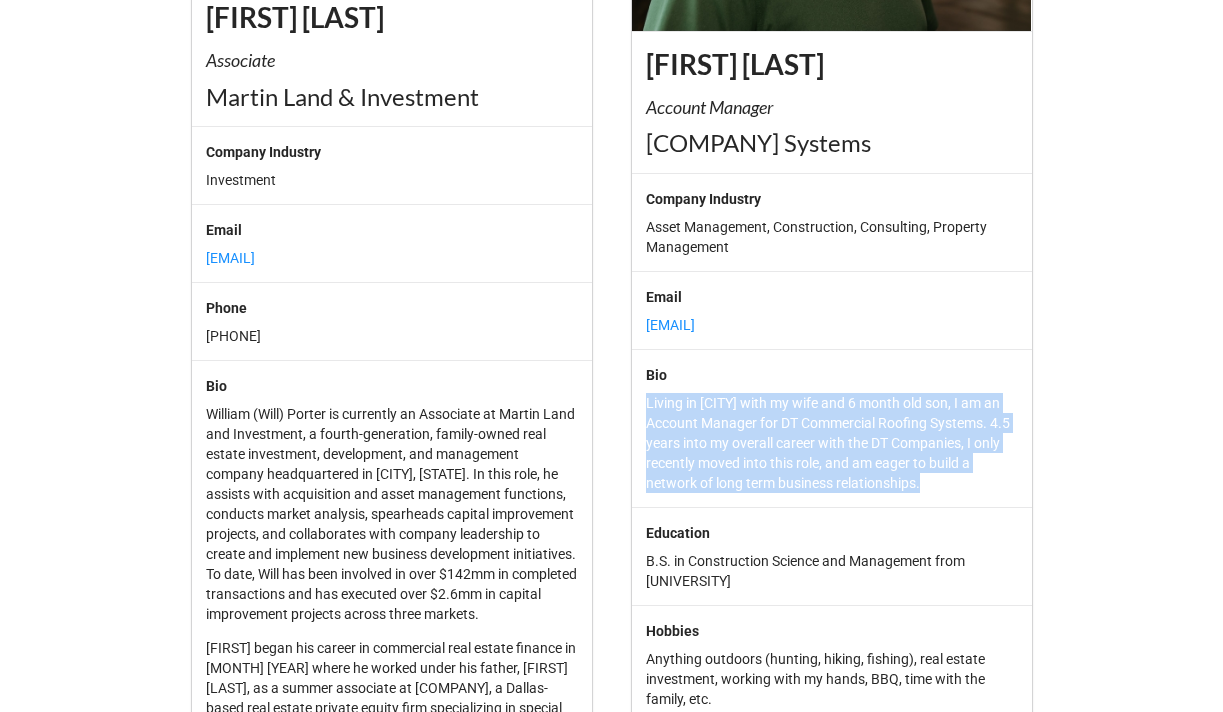 click on "Living in [CITY] with my wife and 6 month old son, I am an Account Manager for DT Commercial Roofing Systems. 4.5 years into my overall career with the DT Companies, I only recently moved into this role, and am eager to build a network of long term business relationships." at bounding box center [832, 443] 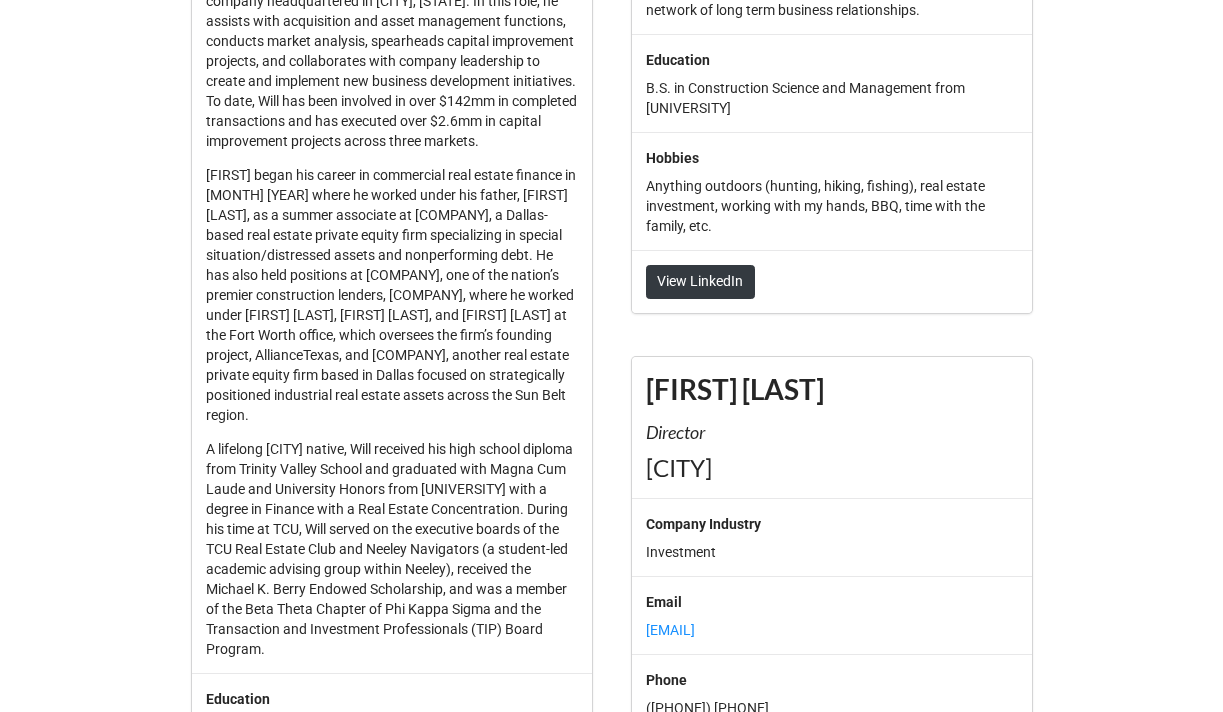 scroll, scrollTop: 12231, scrollLeft: 0, axis: vertical 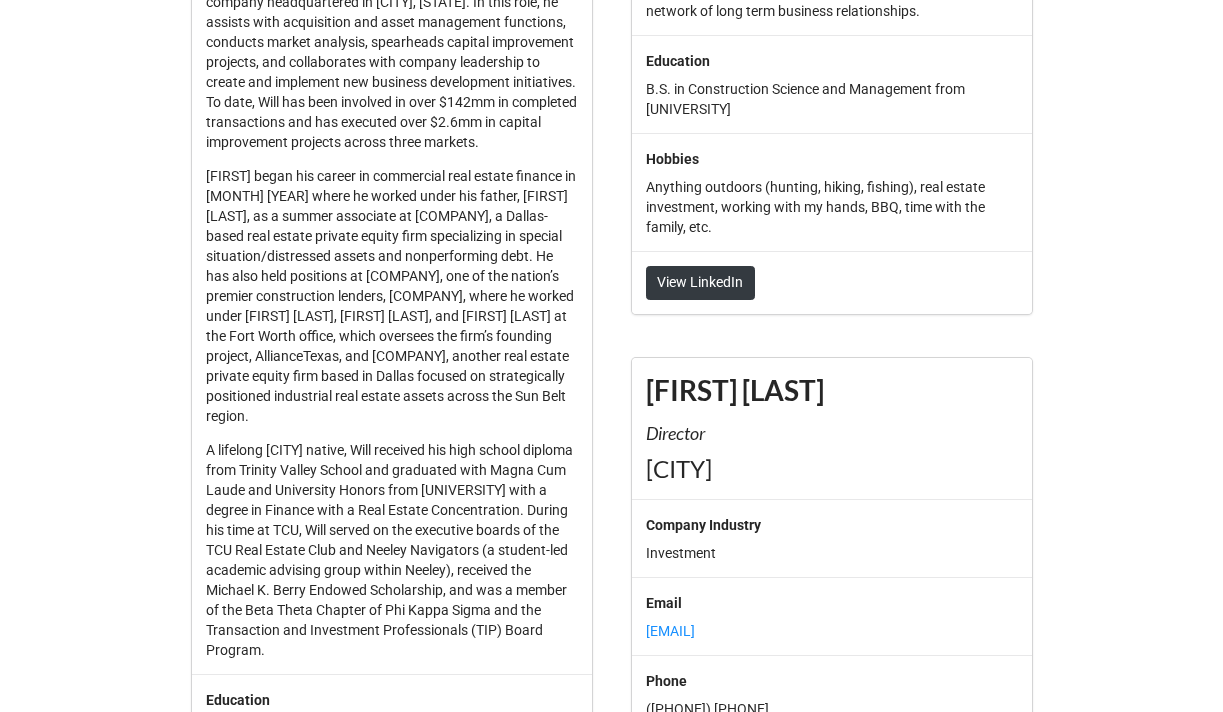 click on "[FIRST] began his career in commercial real estate finance in [MONTH] [YEAR] where he worked under his father, [FIRST] [LAST], as a summer associate at [COMPANY], a Dallas-based real estate private equity firm specializing in special situation/distressed assets and nonperforming debt. He has also held positions at [COMPANY], one of the nation’s premier construction lenders, [COMPANY], where he worked under [FIRST] [LAST], [FIRST] [LAST], and [FIRST] [LAST] at the Fort Worth office, which oversees the firm’s founding project, AllianceTexas, and [COMPANY], another real estate private equity firm based in Dallas focused on strategically positioned industrial real estate assets across the Sun Belt region." at bounding box center (392, 296) 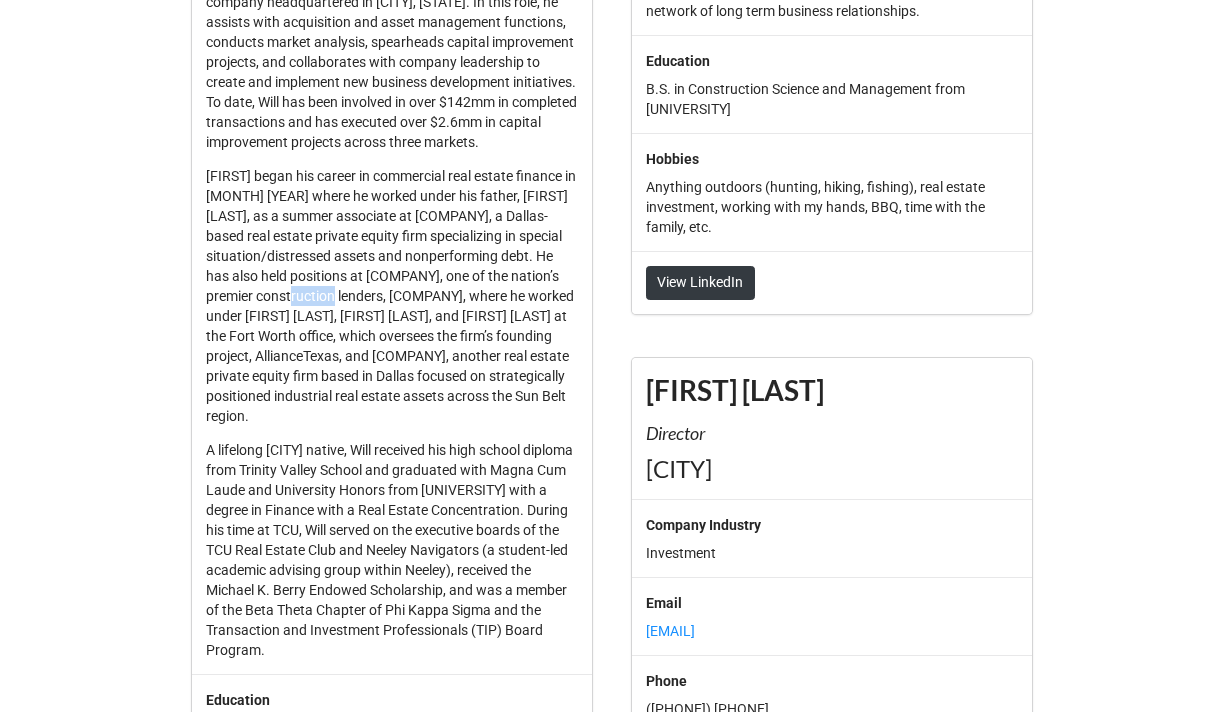 click on "[FIRST] began his career in commercial real estate finance in [MONTH] [YEAR] where he worked under his father, [FIRST] [LAST], as a summer associate at [COMPANY], a Dallas-based real estate private equity firm specializing in special situation/distressed assets and nonperforming debt. He has also held positions at [COMPANY], one of the nation’s premier construction lenders, [COMPANY], where he worked under [FIRST] [LAST], [FIRST] [LAST], and [FIRST] [LAST] at the Fort Worth office, which oversees the firm’s founding project, AllianceTexas, and [COMPANY], another real estate private equity firm based in Dallas focused on strategically positioned industrial real estate assets across the Sun Belt region." at bounding box center (392, 296) 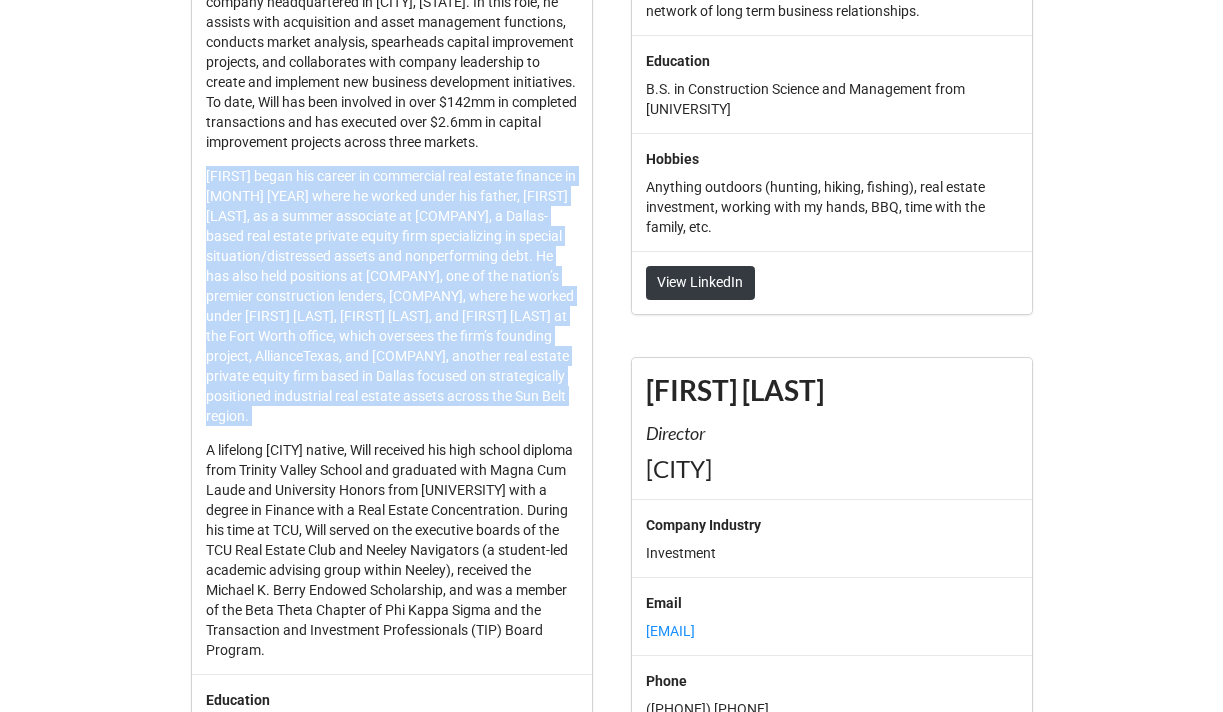 click on "[FIRST] began his career in commercial real estate finance in [MONTH] [YEAR] where he worked under his father, [FIRST] [LAST], as a summer associate at [COMPANY], a Dallas-based real estate private equity firm specializing in special situation/distressed assets and nonperforming debt. He has also held positions at [COMPANY], one of the nation’s premier construction lenders, [COMPANY], where he worked under [FIRST] [LAST], [FIRST] [LAST], and [FIRST] [LAST] at the Fort Worth office, which oversees the firm’s founding project, AllianceTexas, and [COMPANY], another real estate private equity firm based in Dallas focused on strategically positioned industrial real estate assets across the Sun Belt region." at bounding box center (392, 296) 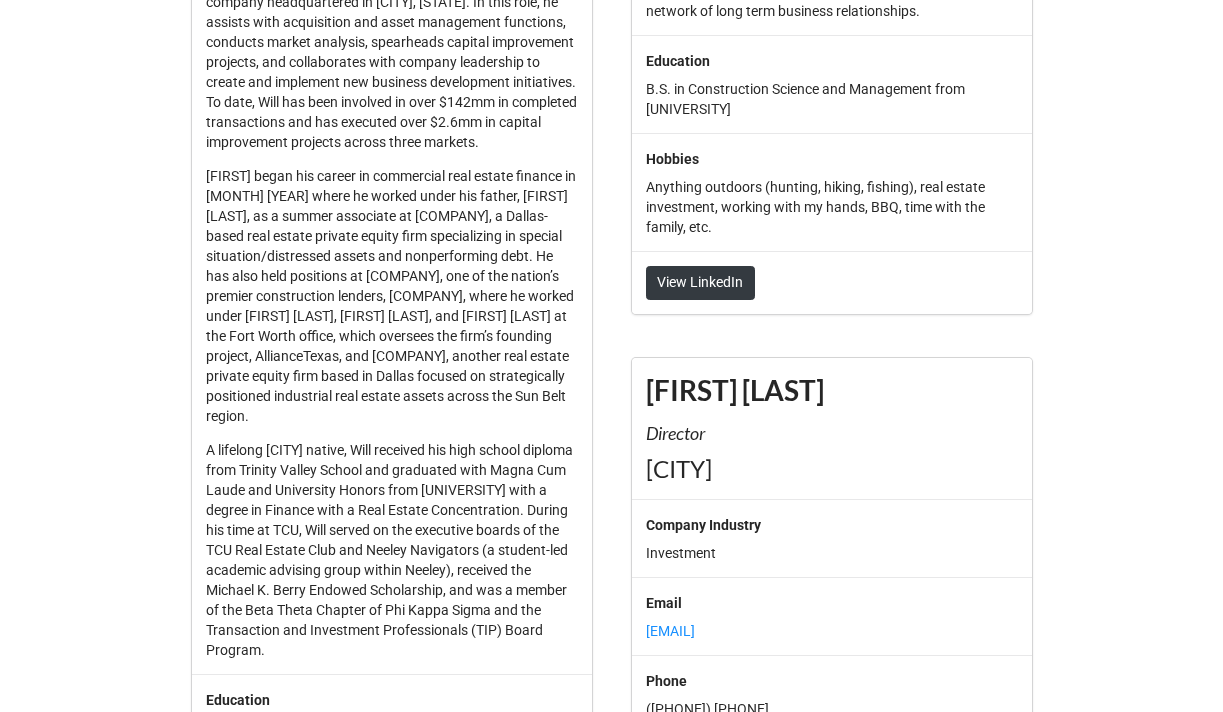 click on "[FIRST] began his career in commercial real estate finance in [MONTH] [YEAR] where he worked under his father, [FIRST] [LAST], as a summer associate at [COMPANY], a Dallas-based real estate private equity firm specializing in special situation/distressed assets and nonperforming debt. He has also held positions at [COMPANY], one of the nation’s premier construction lenders, [COMPANY], where he worked under [FIRST] [LAST], [FIRST] [LAST], and [FIRST] [LAST] at the Fort Worth office, which oversees the firm’s founding project, AllianceTexas, and [COMPANY], another real estate private equity firm based in Dallas focused on strategically positioned industrial real estate assets across the Sun Belt region." at bounding box center [392, 296] 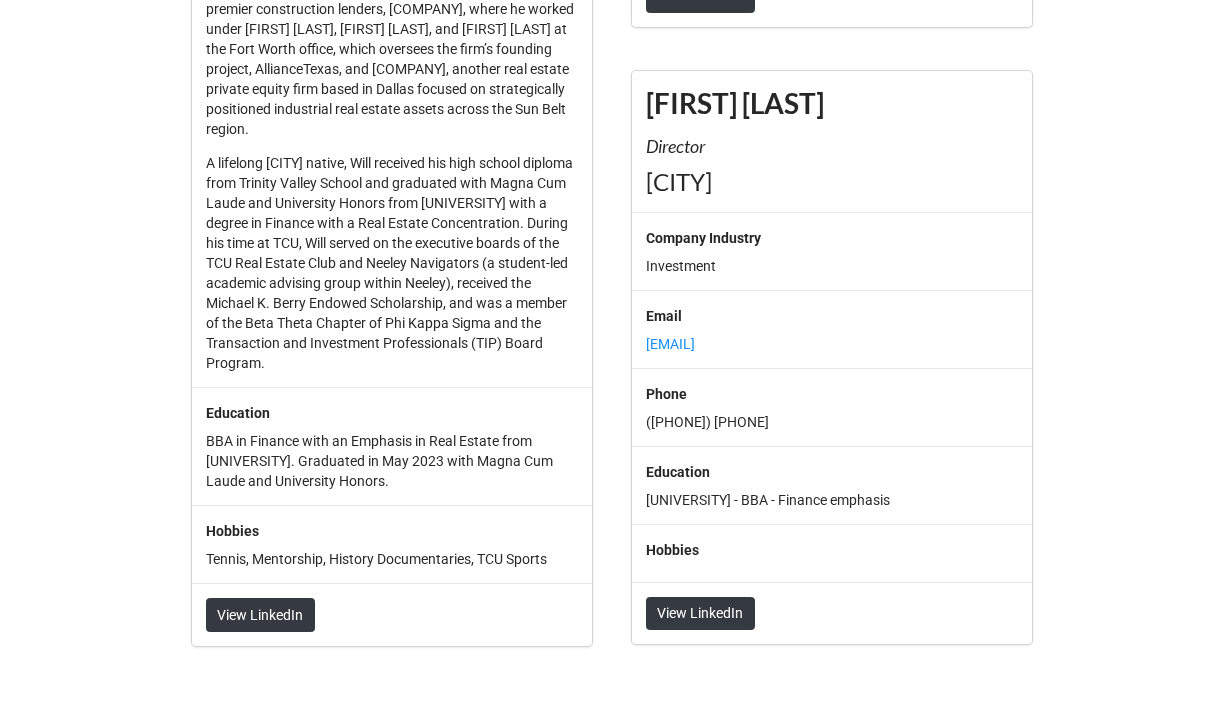 scroll, scrollTop: 12524, scrollLeft: 0, axis: vertical 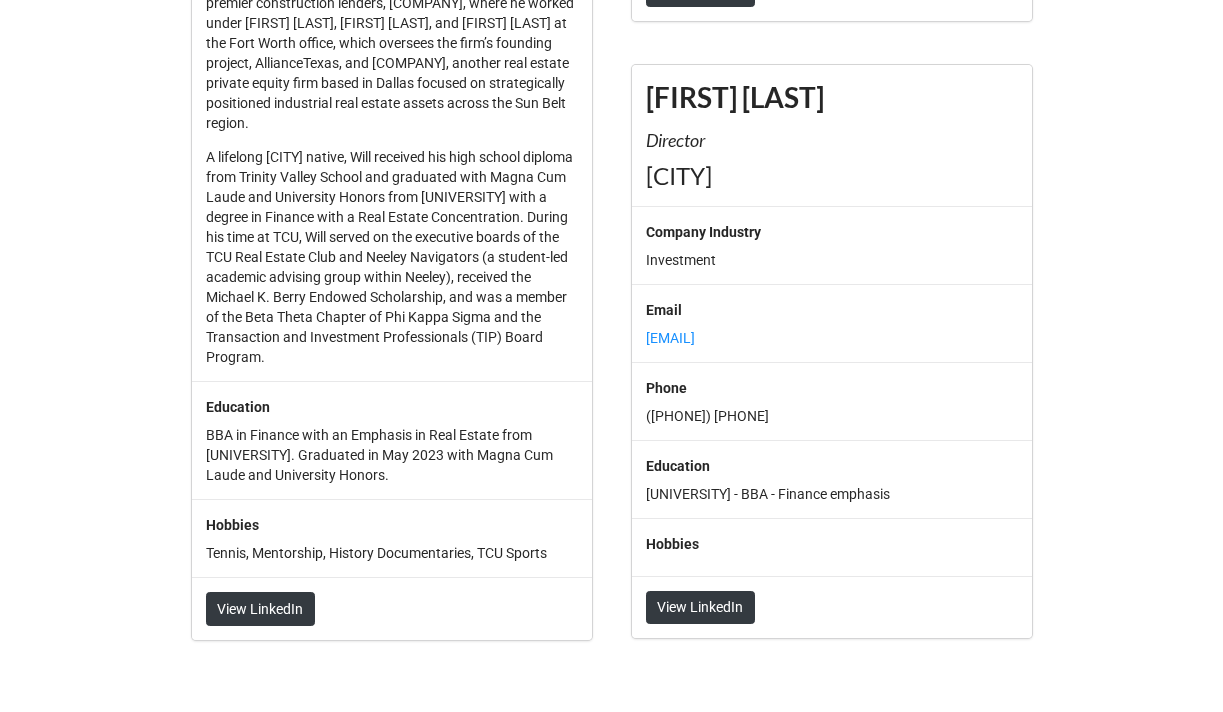 click on "A lifelong [CITY] native, Will received his high school diploma from Trinity Valley School and graduated with Magna Cum Laude and University Honors from [UNIVERSITY] with a degree in Finance with a Real Estate Concentration. During his time at TCU, Will served on the executive boards of the TCU Real Estate Club and Neeley Navigators (a student-led academic advising group within Neeley), received the Michael K. Berry Endowed Scholarship, and was a member of the Beta Theta Chapter of Phi Kappa Sigma and the Transaction and Investment Professionals (TIP) Board Program." at bounding box center [392, 257] 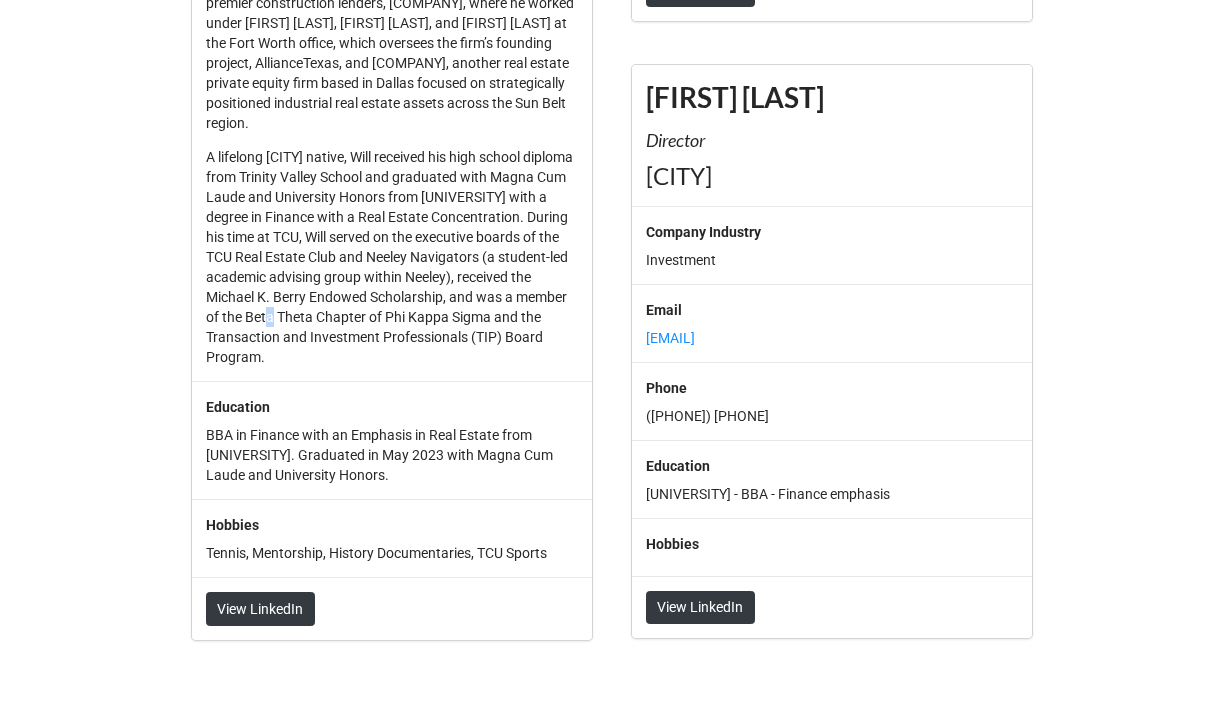 click on "A lifelong [CITY] native, Will received his high school diploma from Trinity Valley School and graduated with Magna Cum Laude and University Honors from [UNIVERSITY] with a degree in Finance with a Real Estate Concentration. During his time at TCU, Will served on the executive boards of the TCU Real Estate Club and Neeley Navigators (a student-led academic advising group within Neeley), received the Michael K. Berry Endowed Scholarship, and was a member of the Beta Theta Chapter of Phi Kappa Sigma and the Transaction and Investment Professionals (TIP) Board Program." at bounding box center (392, 257) 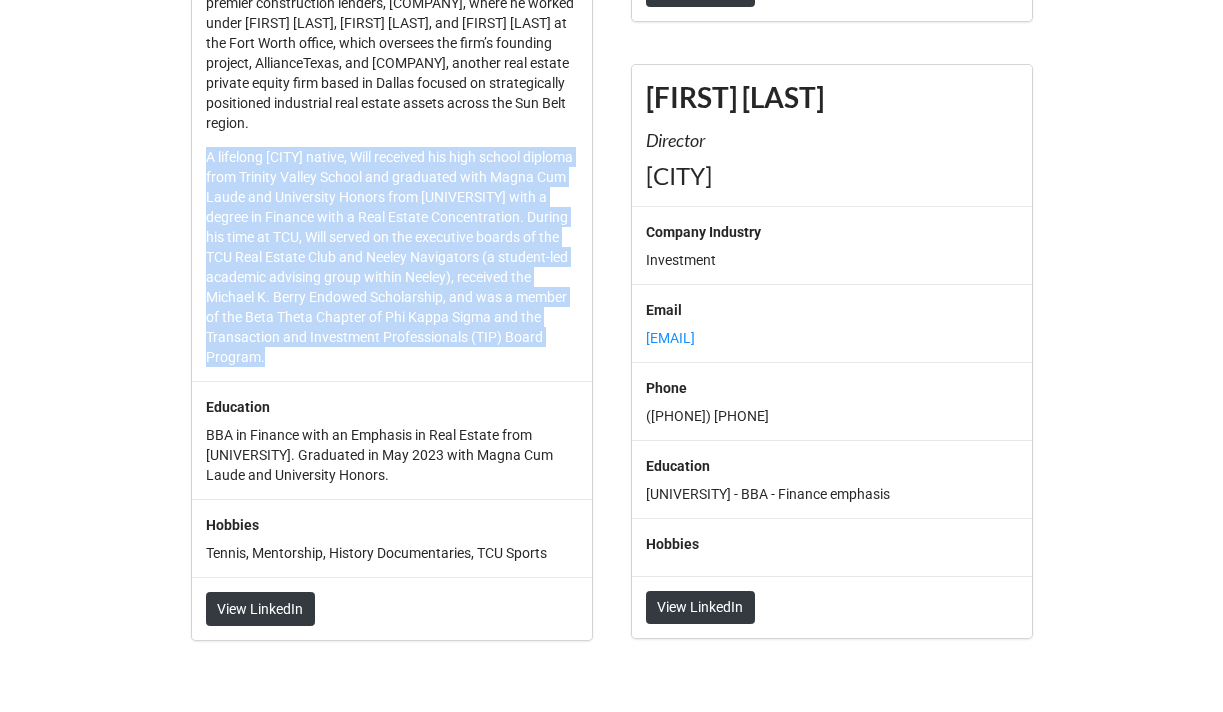 click on "A lifelong [CITY] native, Will received his high school diploma from Trinity Valley School and graduated with Magna Cum Laude and University Honors from [UNIVERSITY] with a degree in Finance with a Real Estate Concentration. During his time at TCU, Will served on the executive boards of the TCU Real Estate Club and Neeley Navigators (a student-led academic advising group within Neeley), received the Michael K. Berry Endowed Scholarship, and was a member of the Beta Theta Chapter of Phi Kappa Sigma and the Transaction and Investment Professionals (TIP) Board Program." at bounding box center [392, 257] 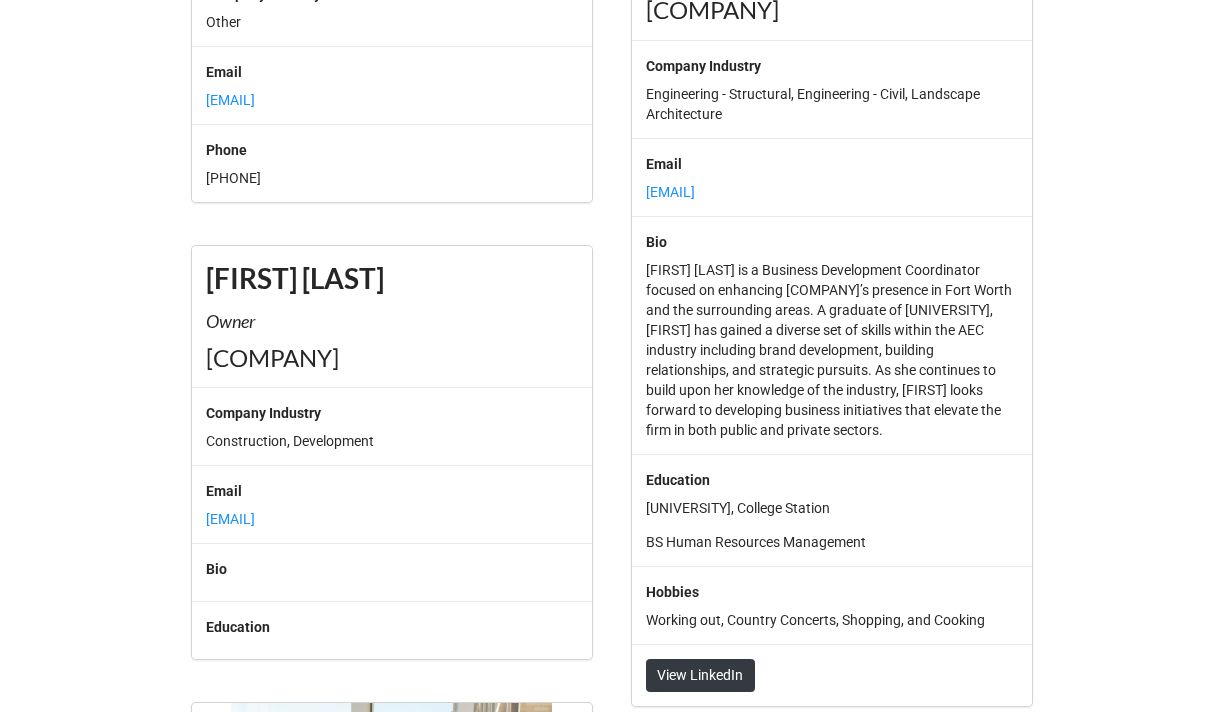 scroll, scrollTop: 10108, scrollLeft: 0, axis: vertical 